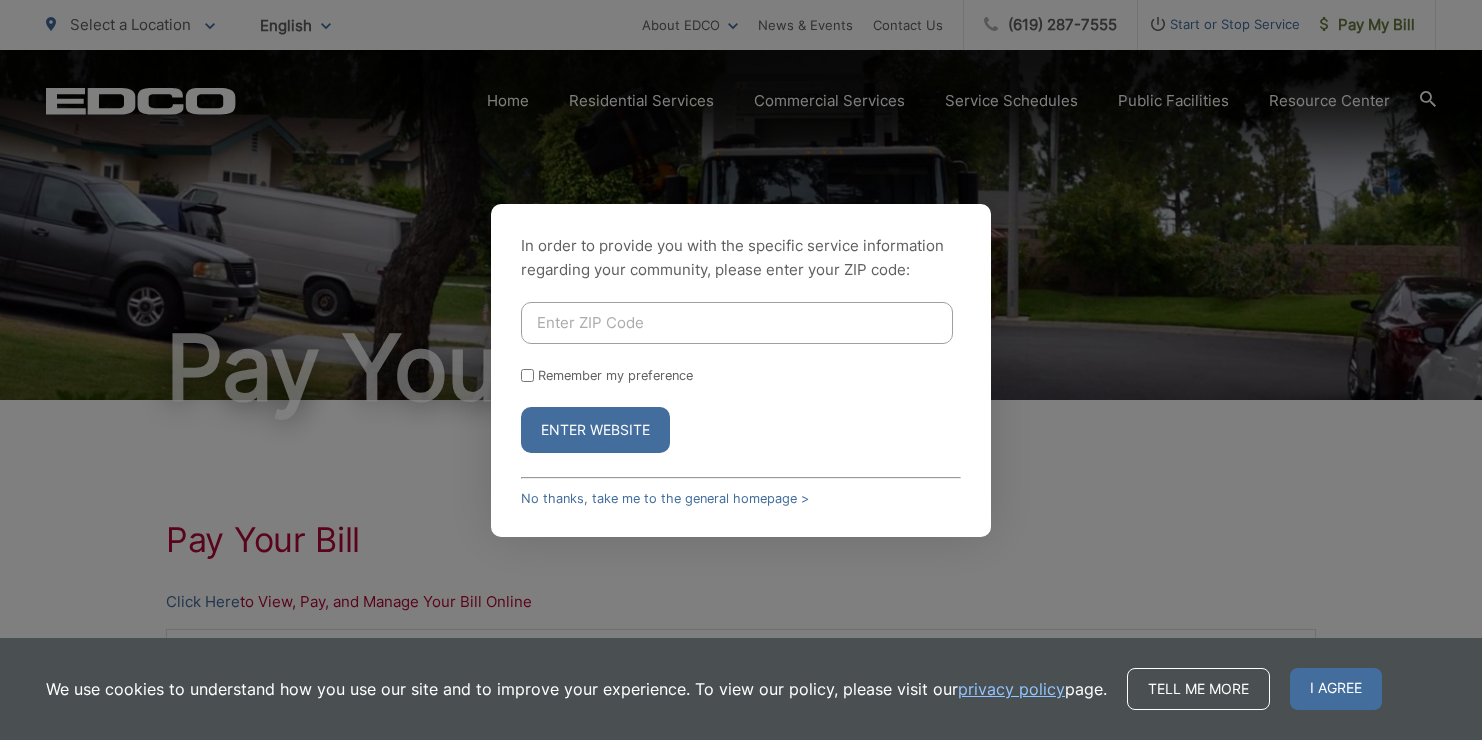 scroll, scrollTop: 0, scrollLeft: 0, axis: both 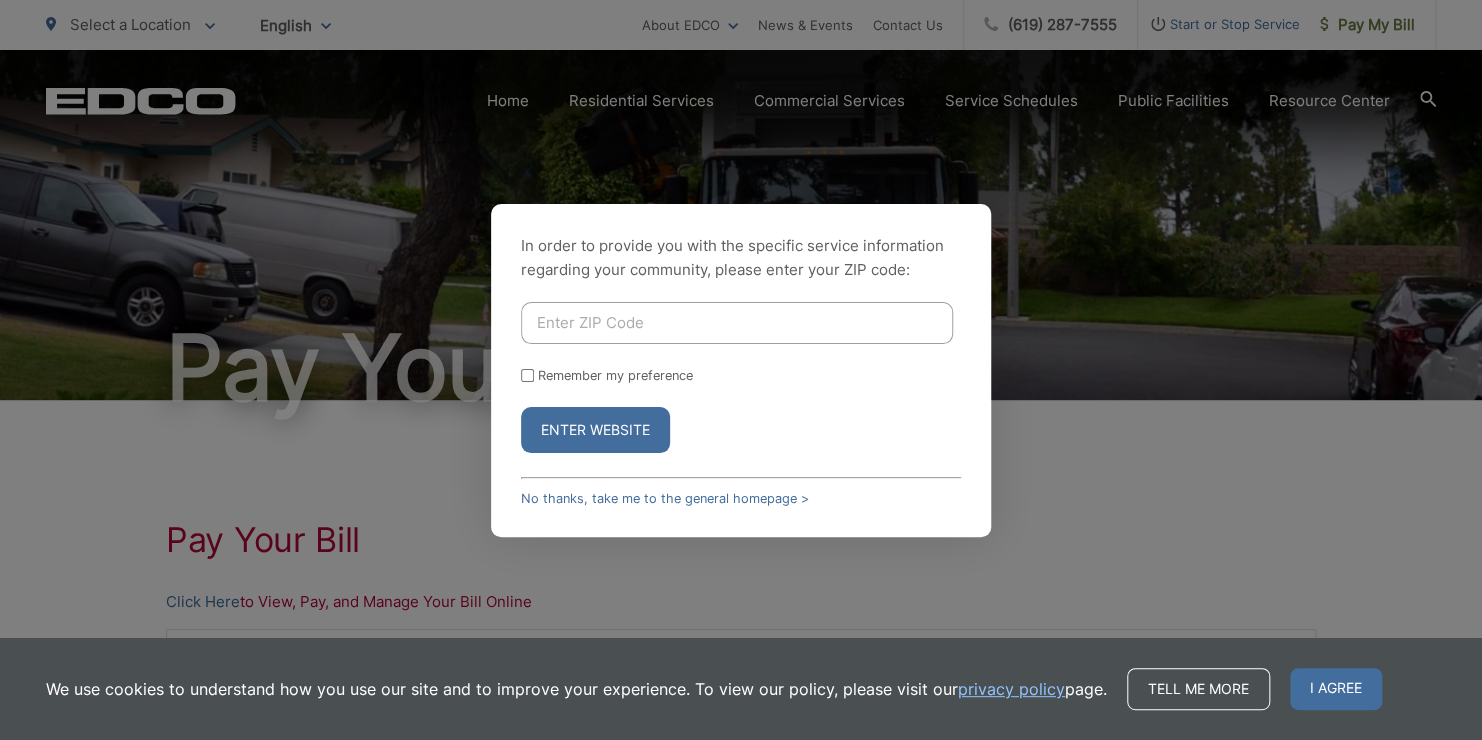 click at bounding box center [737, 323] 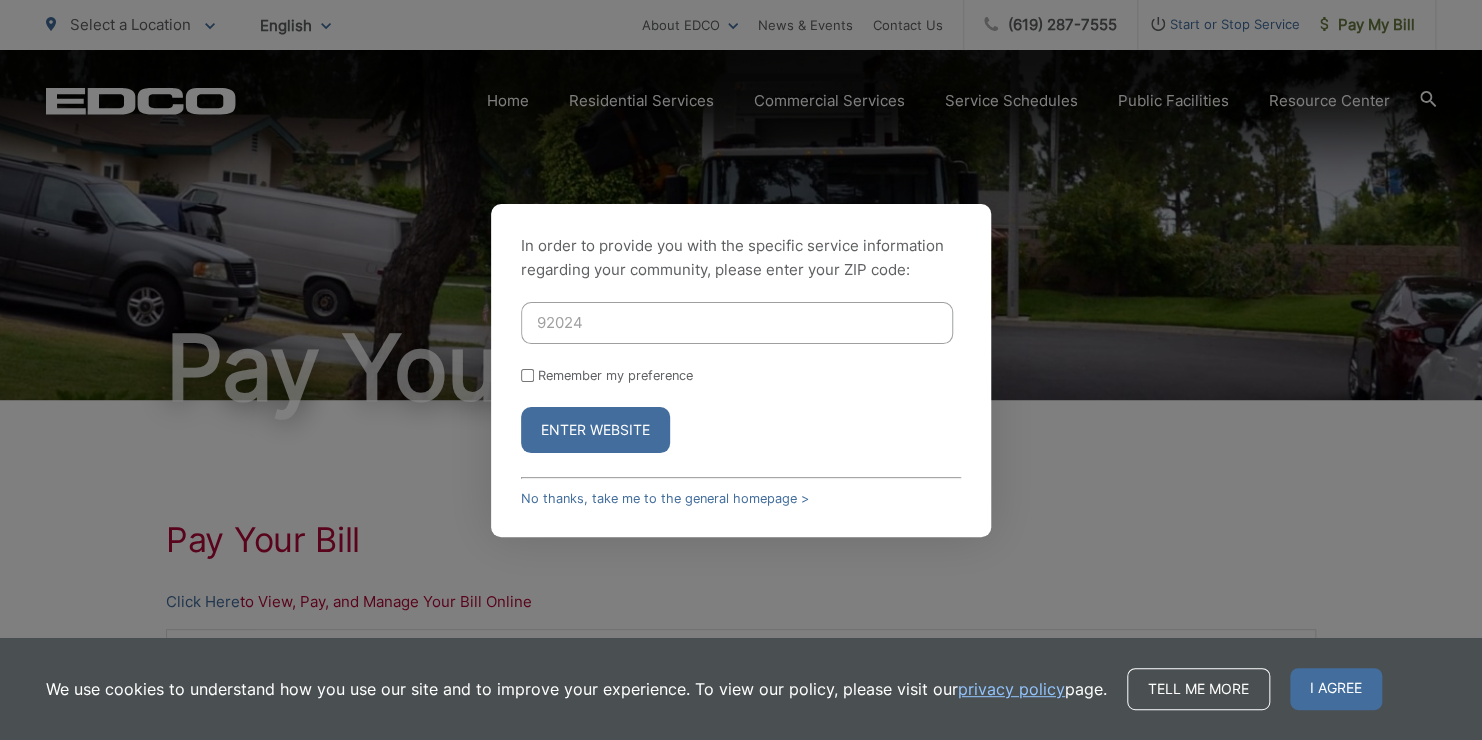 click on "Enter Website" at bounding box center (595, 430) 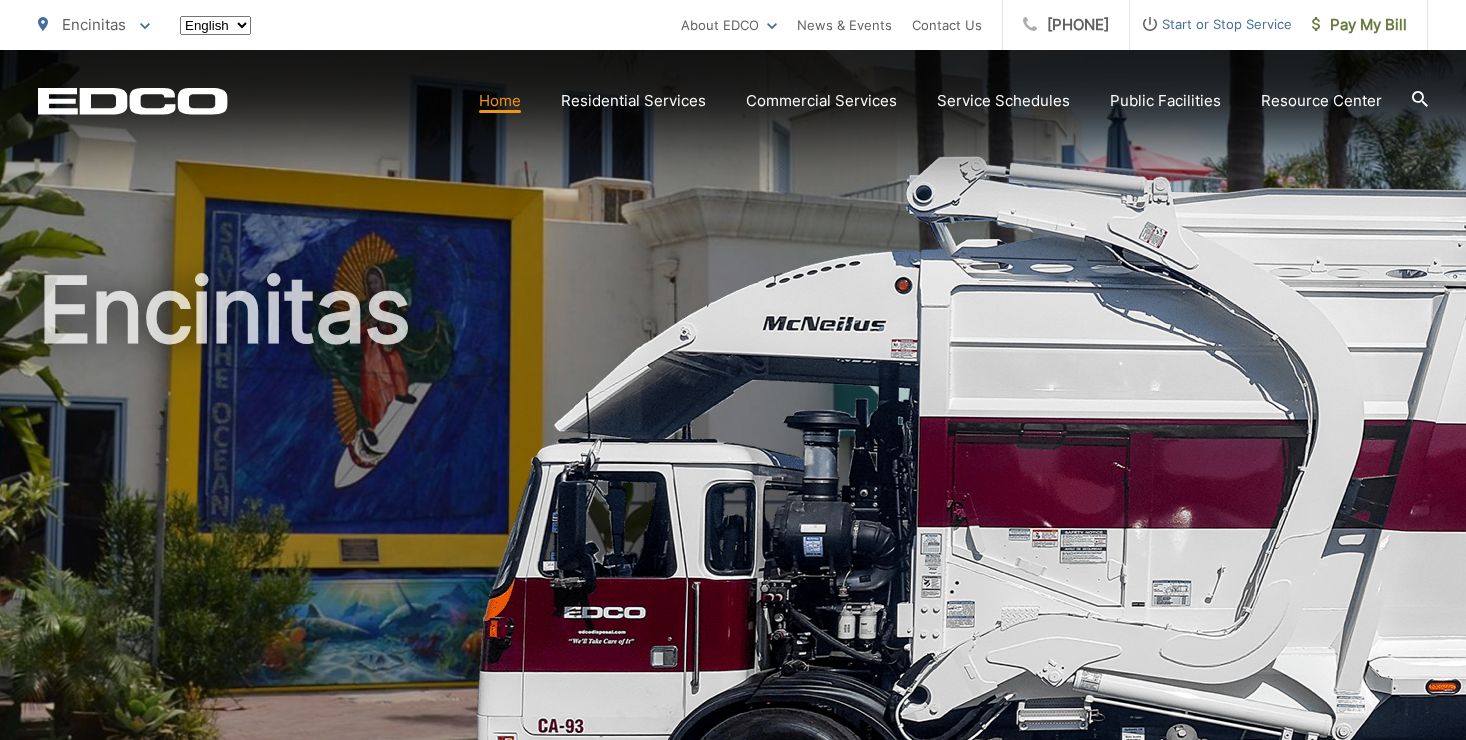 scroll, scrollTop: 0, scrollLeft: 0, axis: both 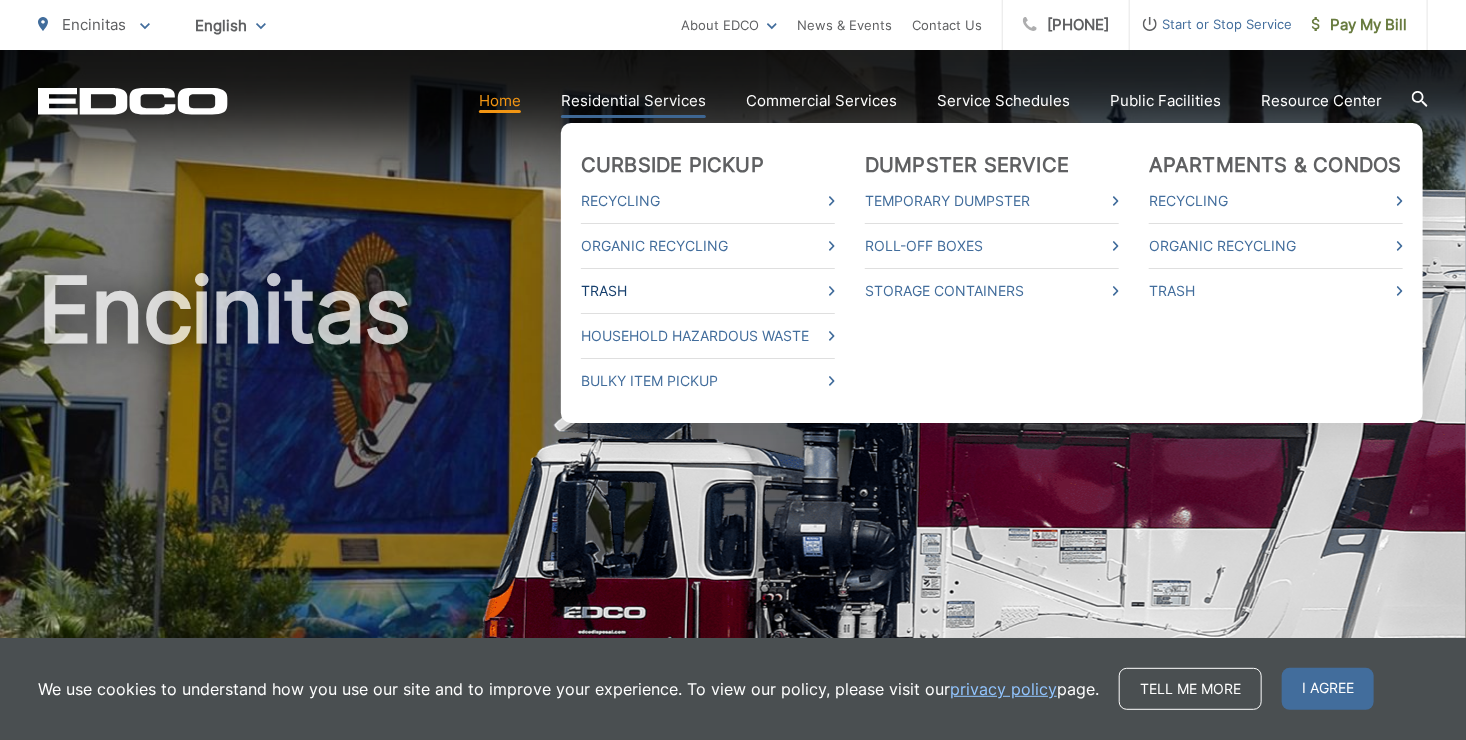 click on "Trash" at bounding box center (708, 291) 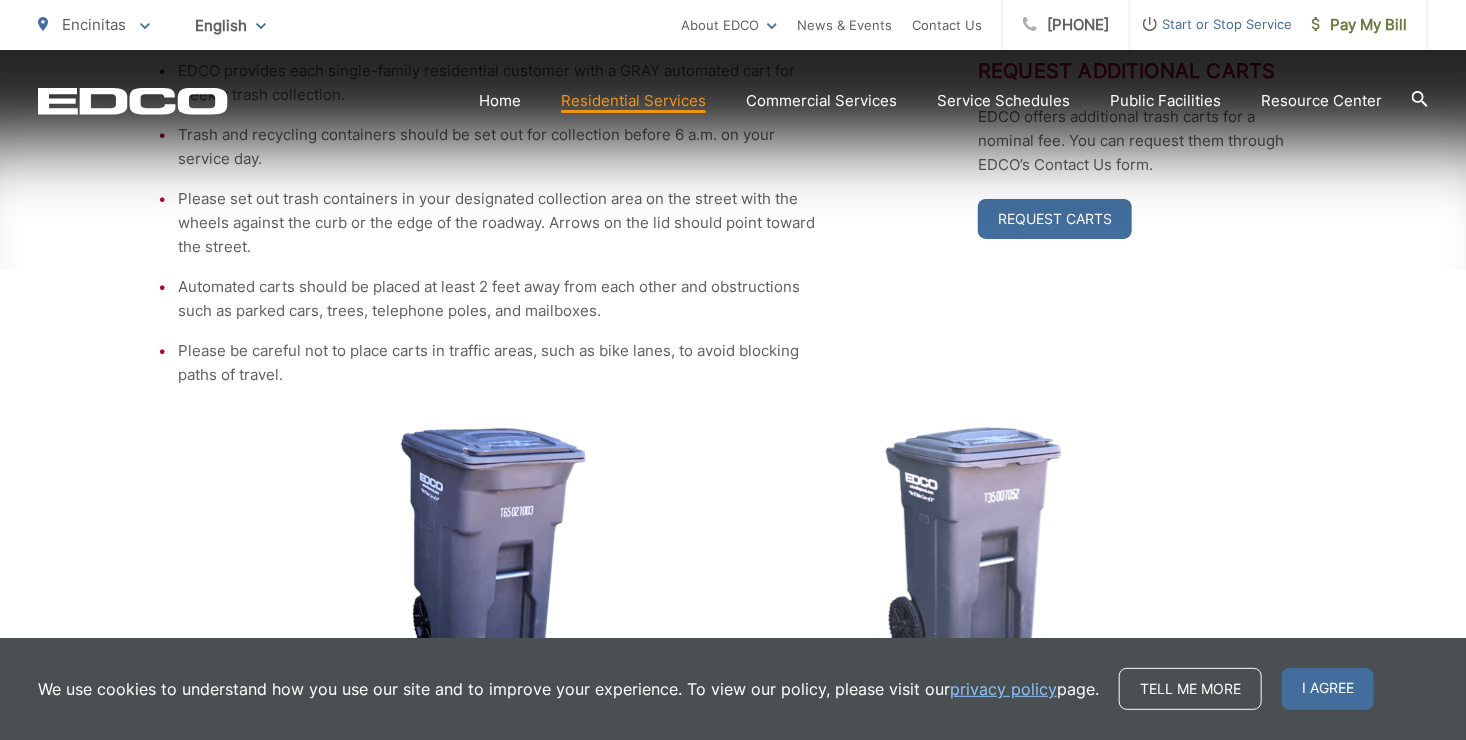 scroll, scrollTop: 600, scrollLeft: 0, axis: vertical 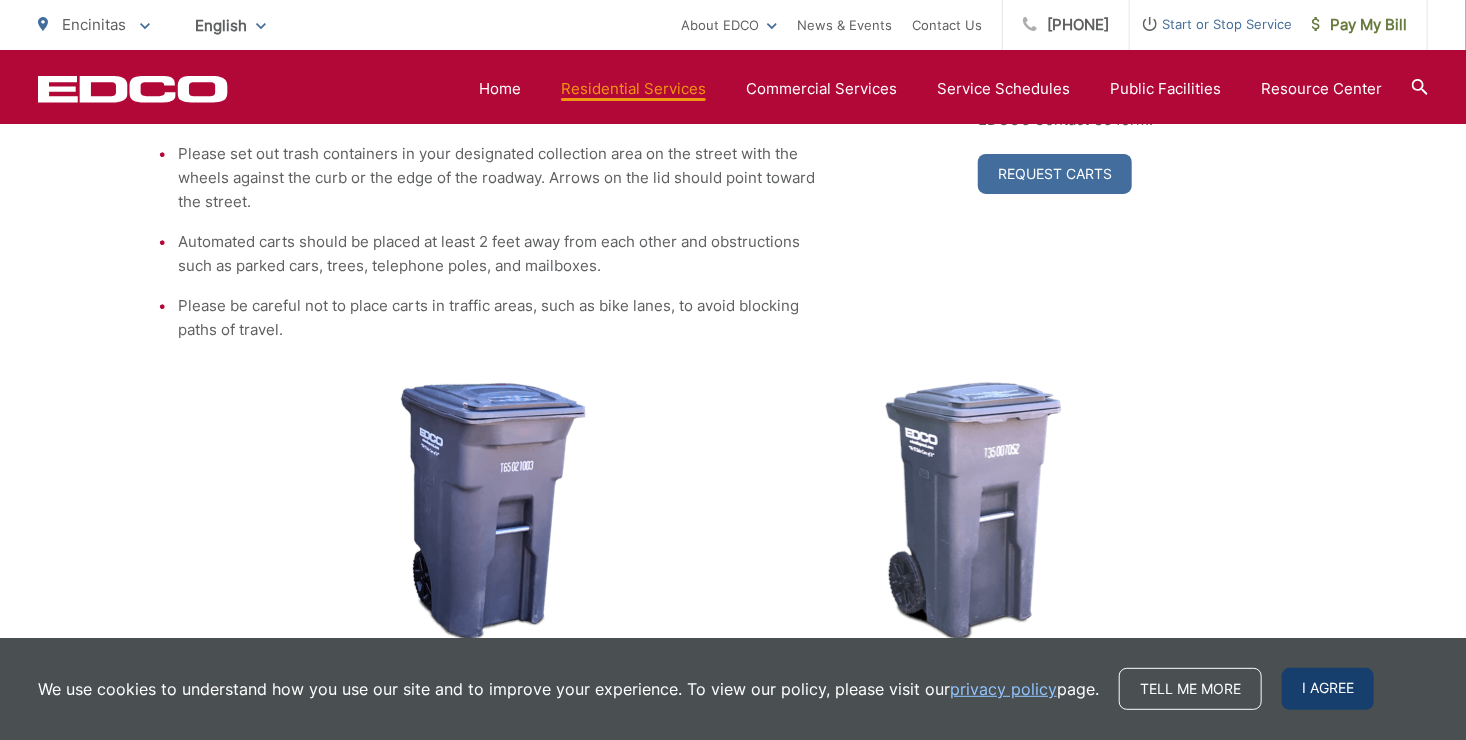 click on "I agree" at bounding box center (1328, 689) 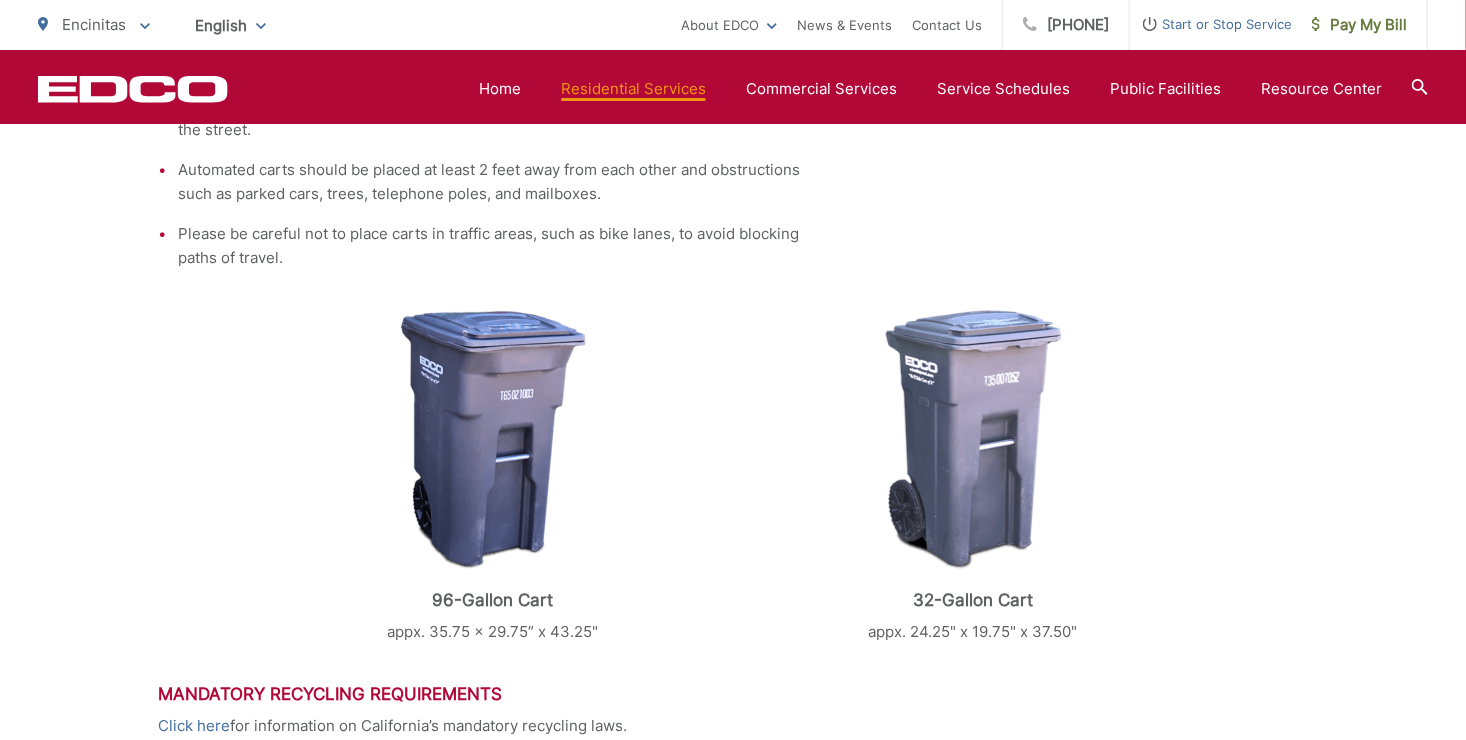 scroll, scrollTop: 0, scrollLeft: 0, axis: both 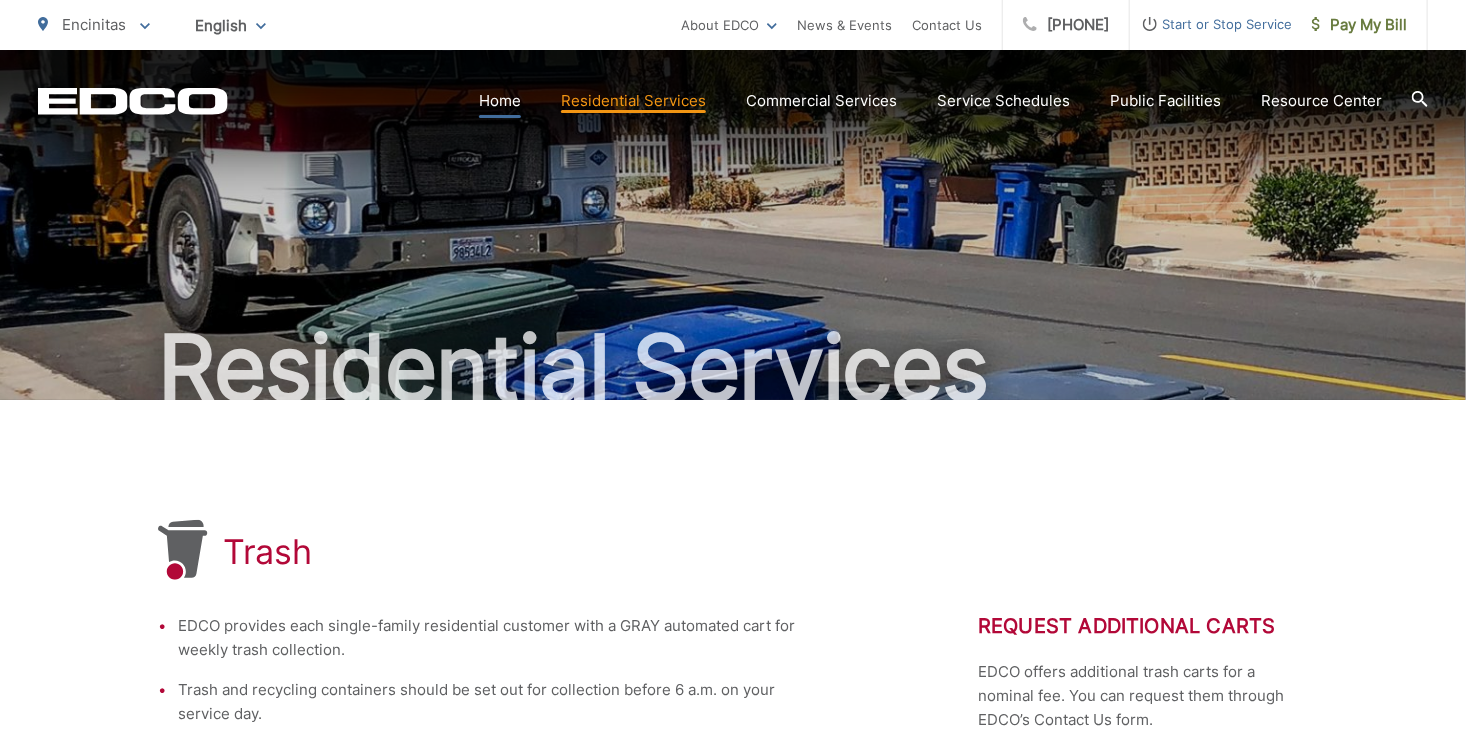 click on "Home" at bounding box center [500, 101] 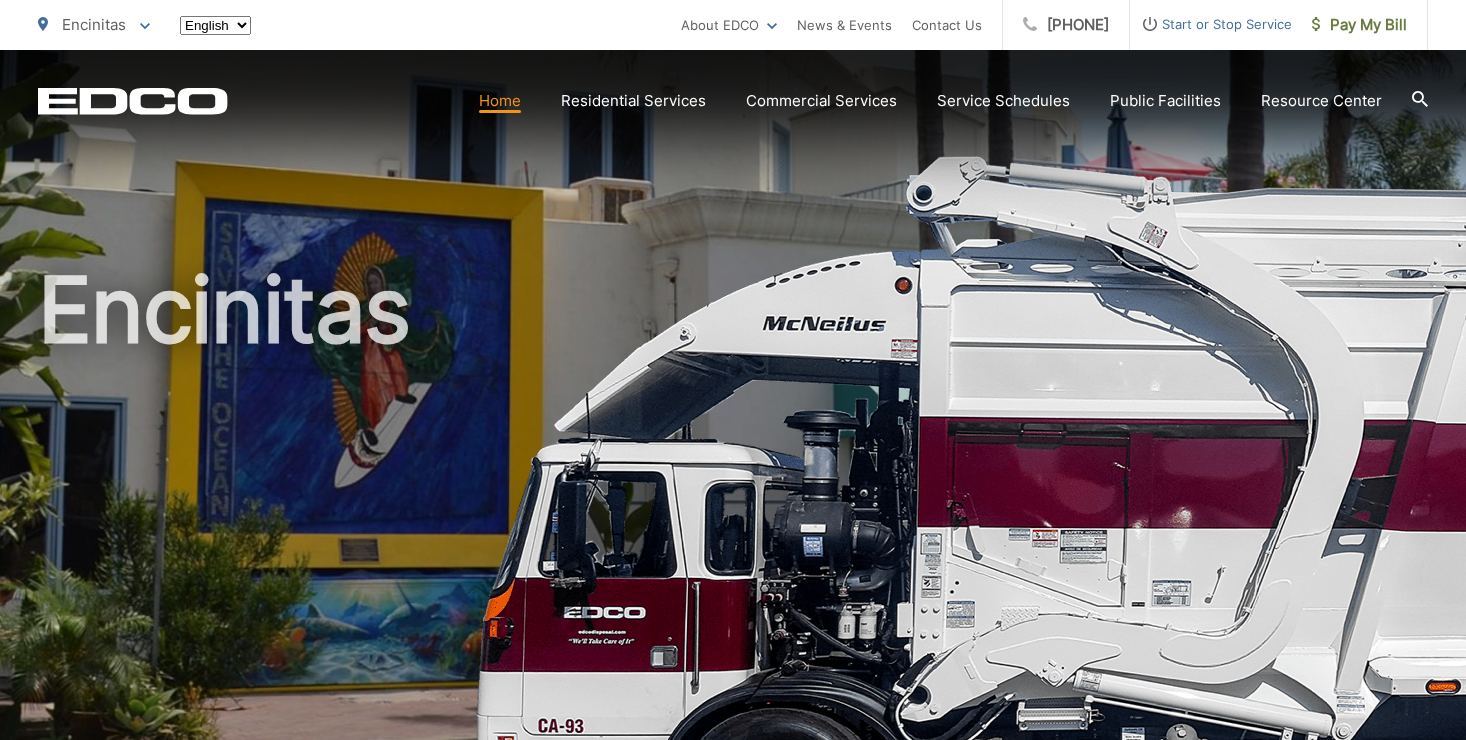 scroll, scrollTop: 0, scrollLeft: 0, axis: both 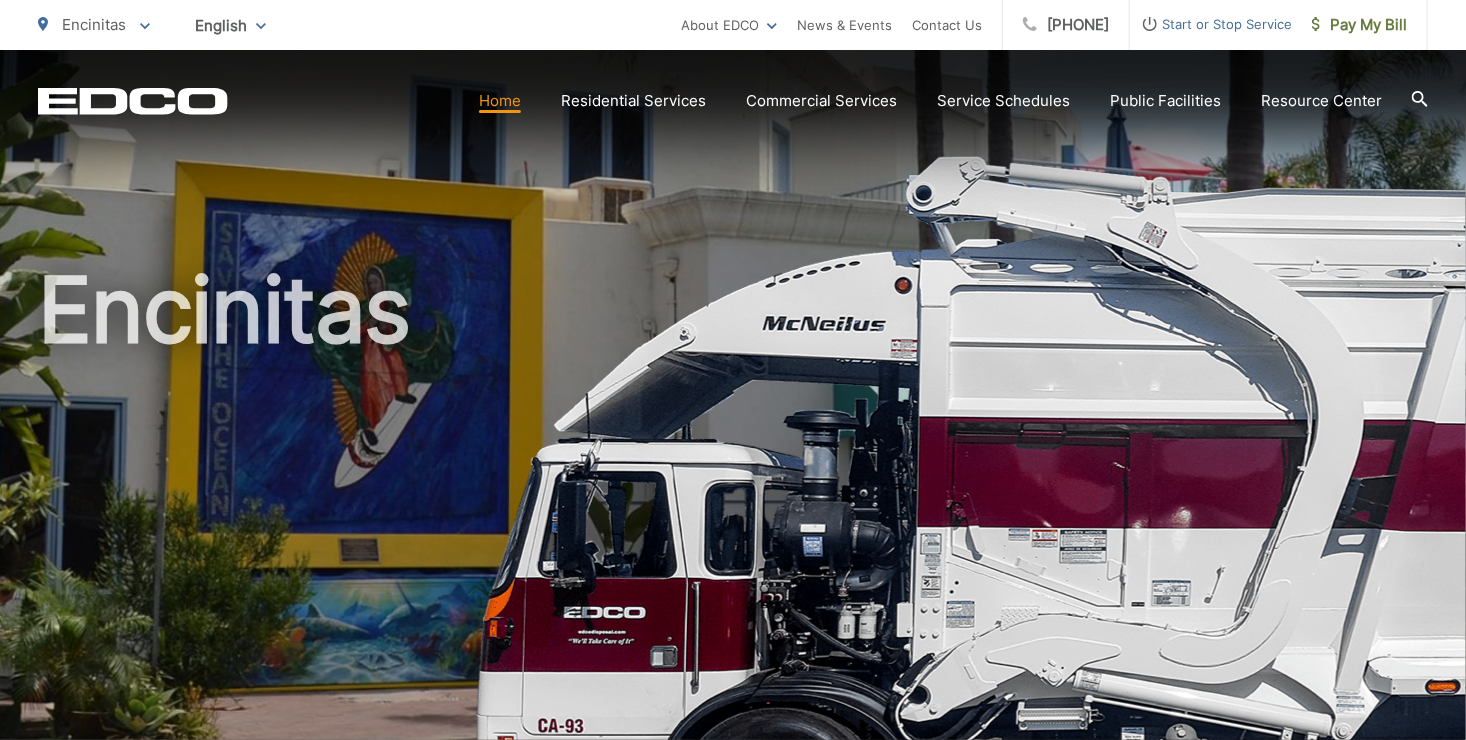 click on "Pay My Bill" at bounding box center [1359, 25] 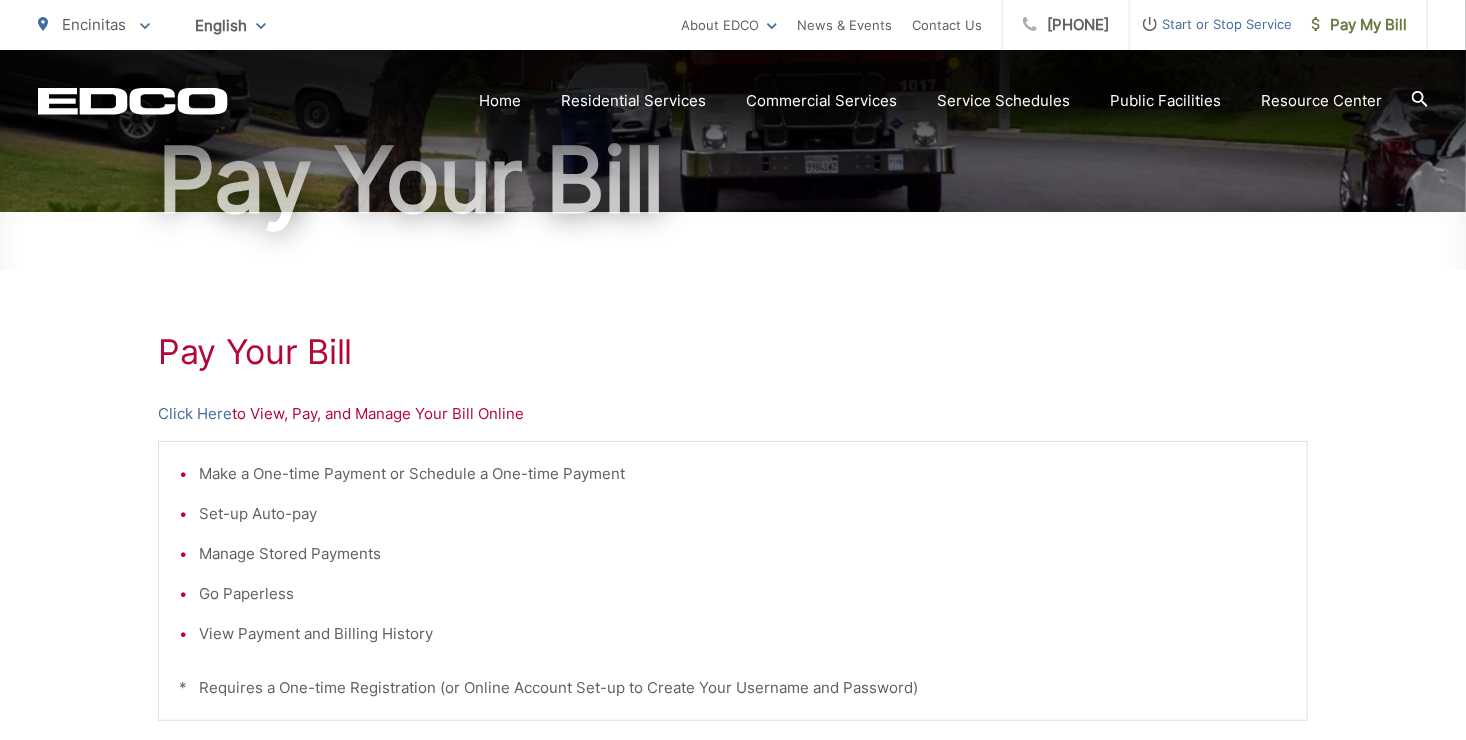 scroll, scrollTop: 200, scrollLeft: 0, axis: vertical 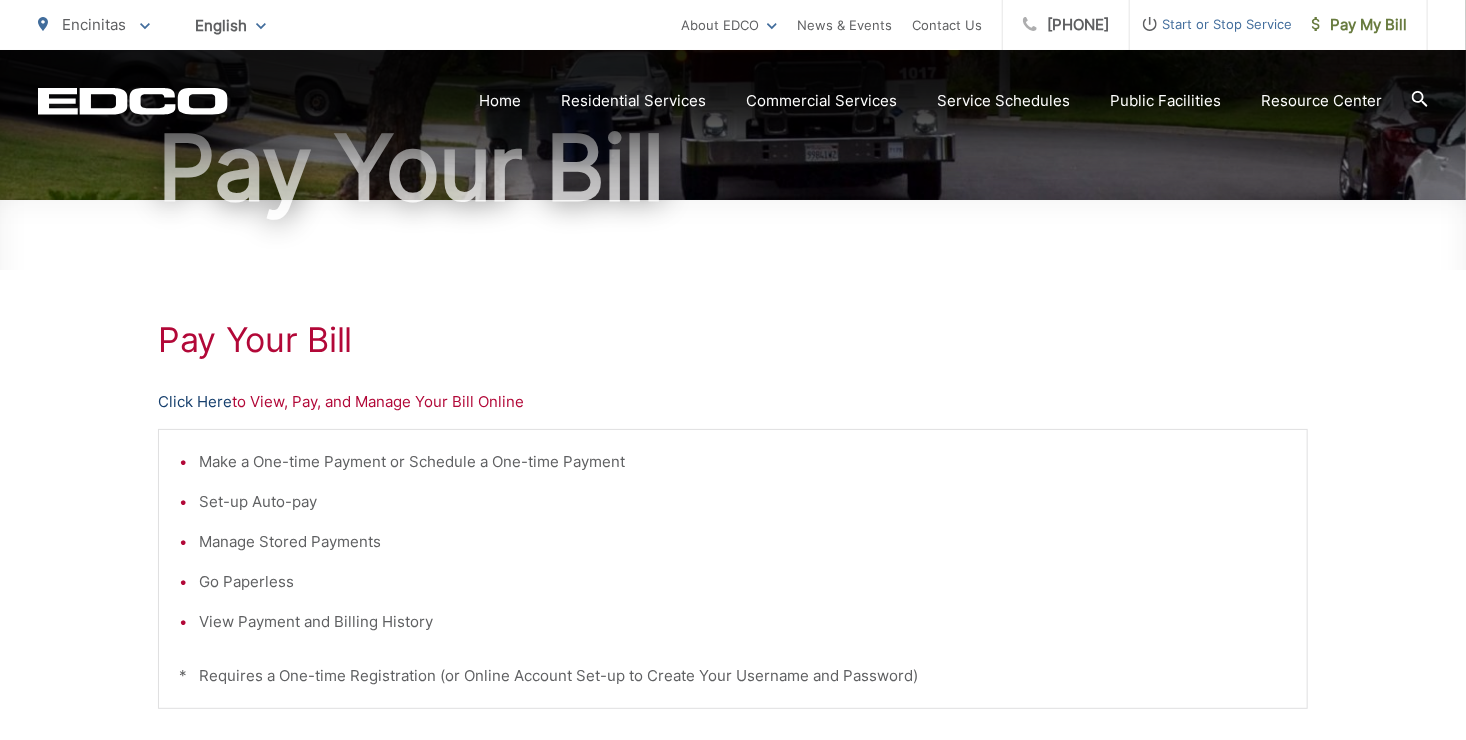 click on "Click Here" at bounding box center [195, 402] 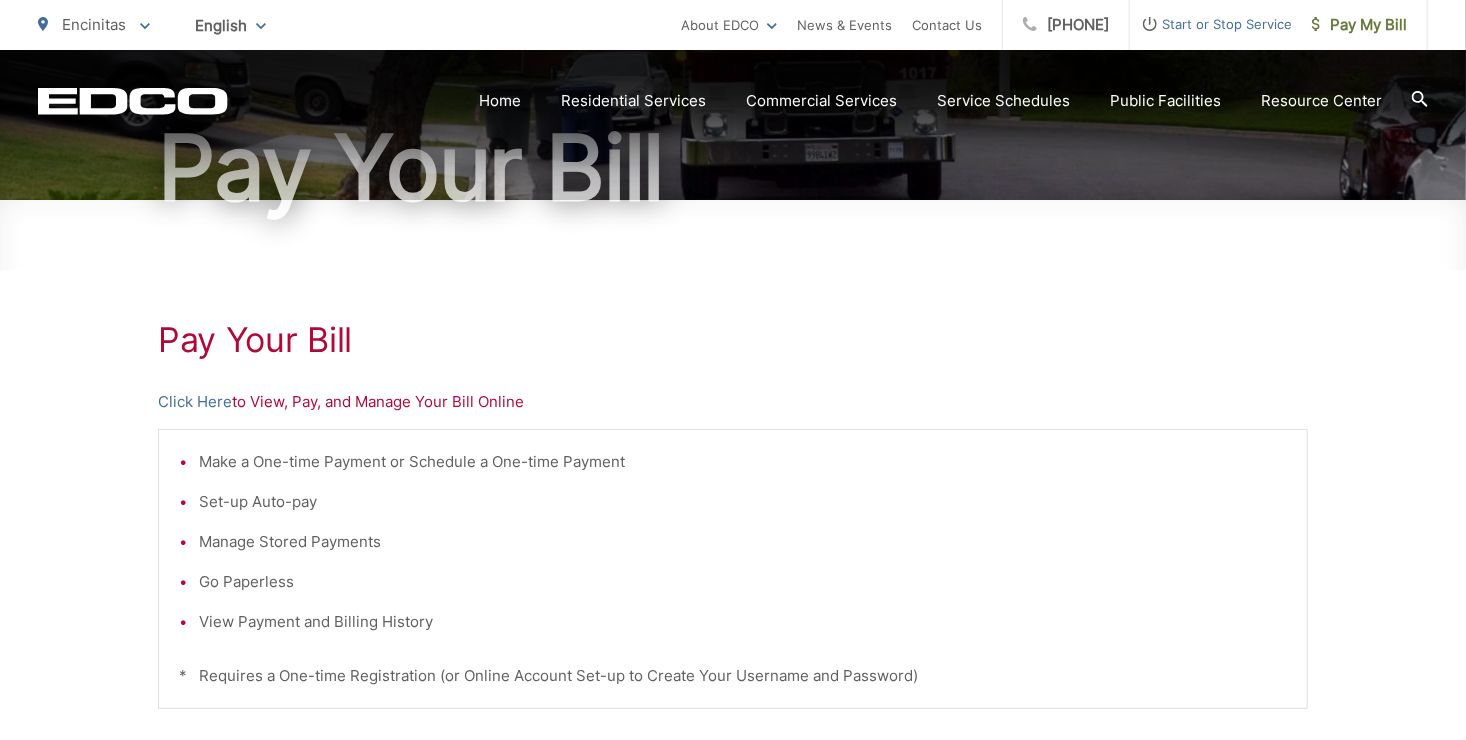 scroll, scrollTop: 0, scrollLeft: 0, axis: both 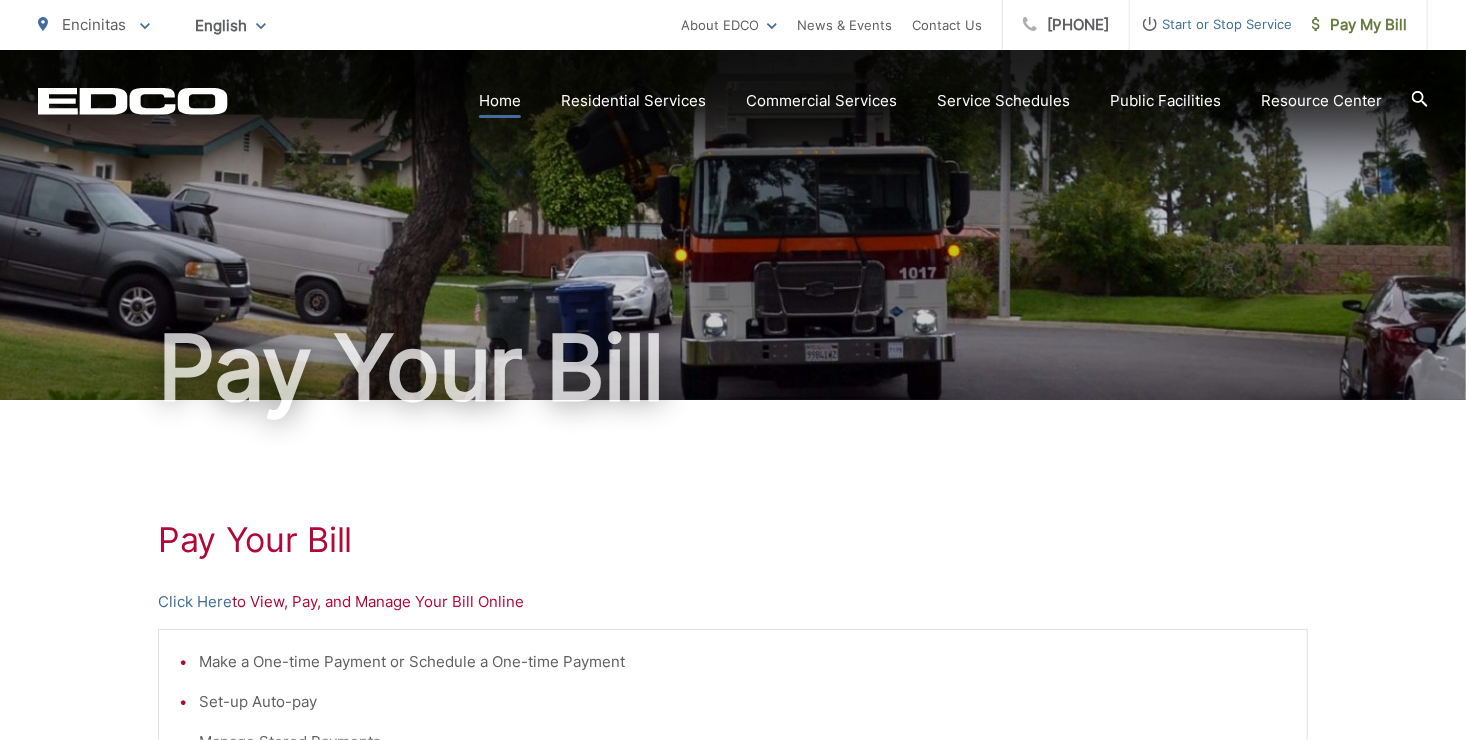 click on "Home" at bounding box center (500, 101) 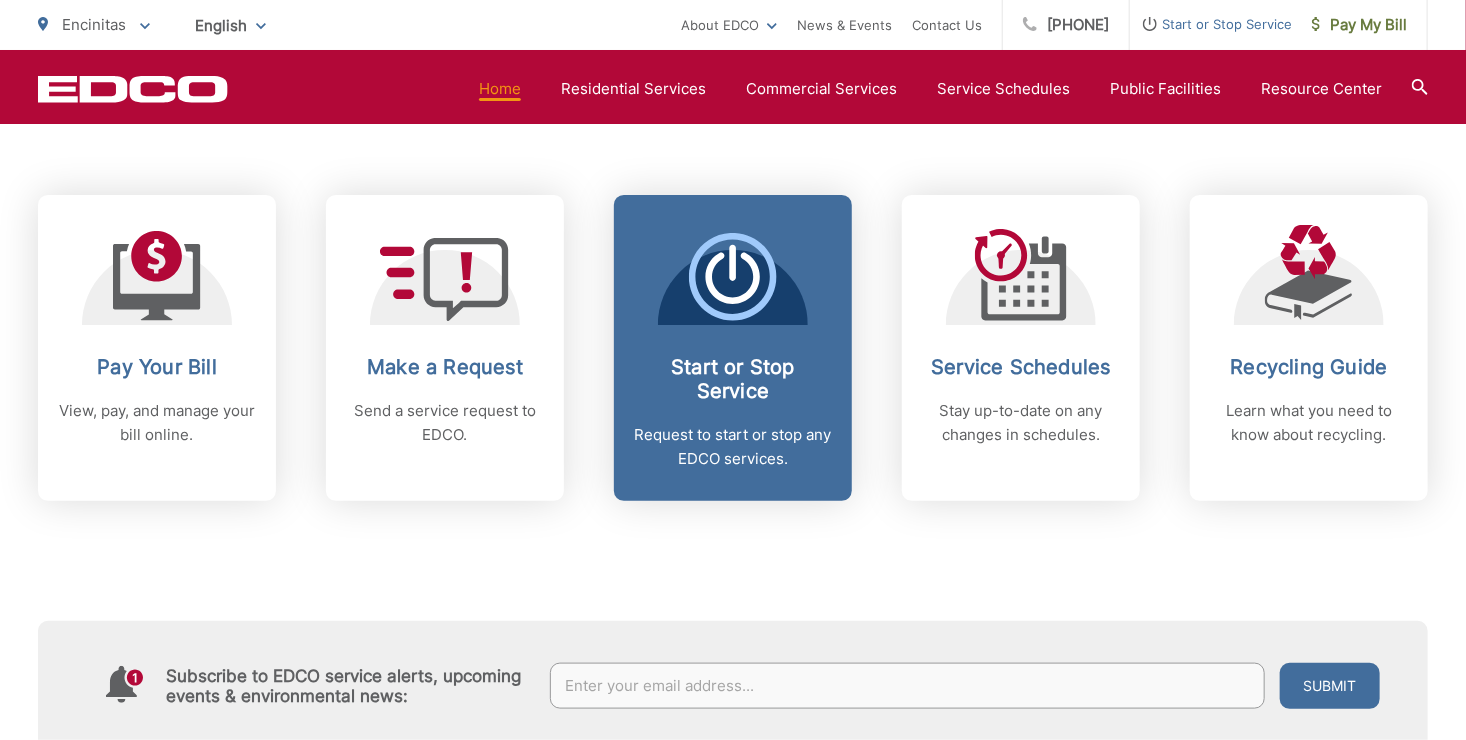 scroll, scrollTop: 900, scrollLeft: 0, axis: vertical 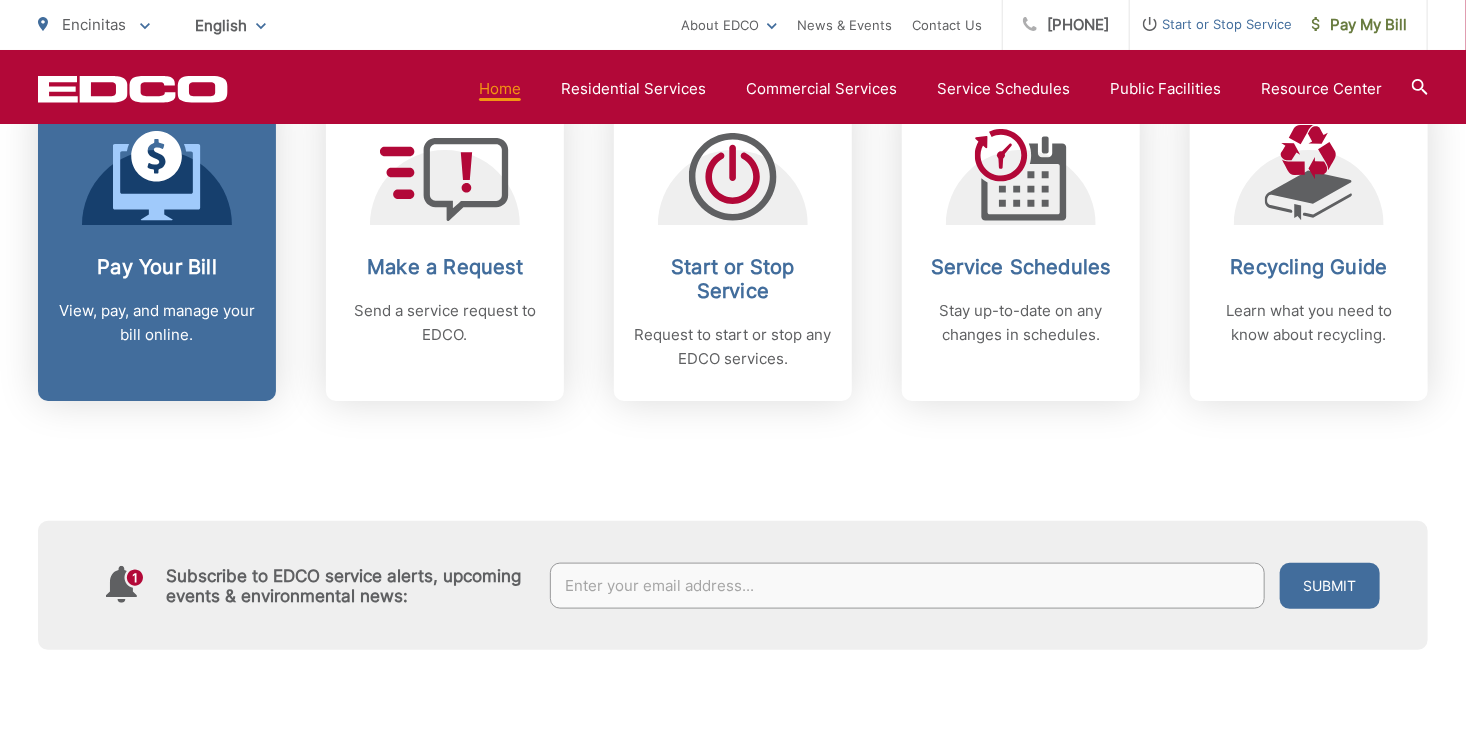 click on "View, pay, and manage your bill online." at bounding box center (157, 323) 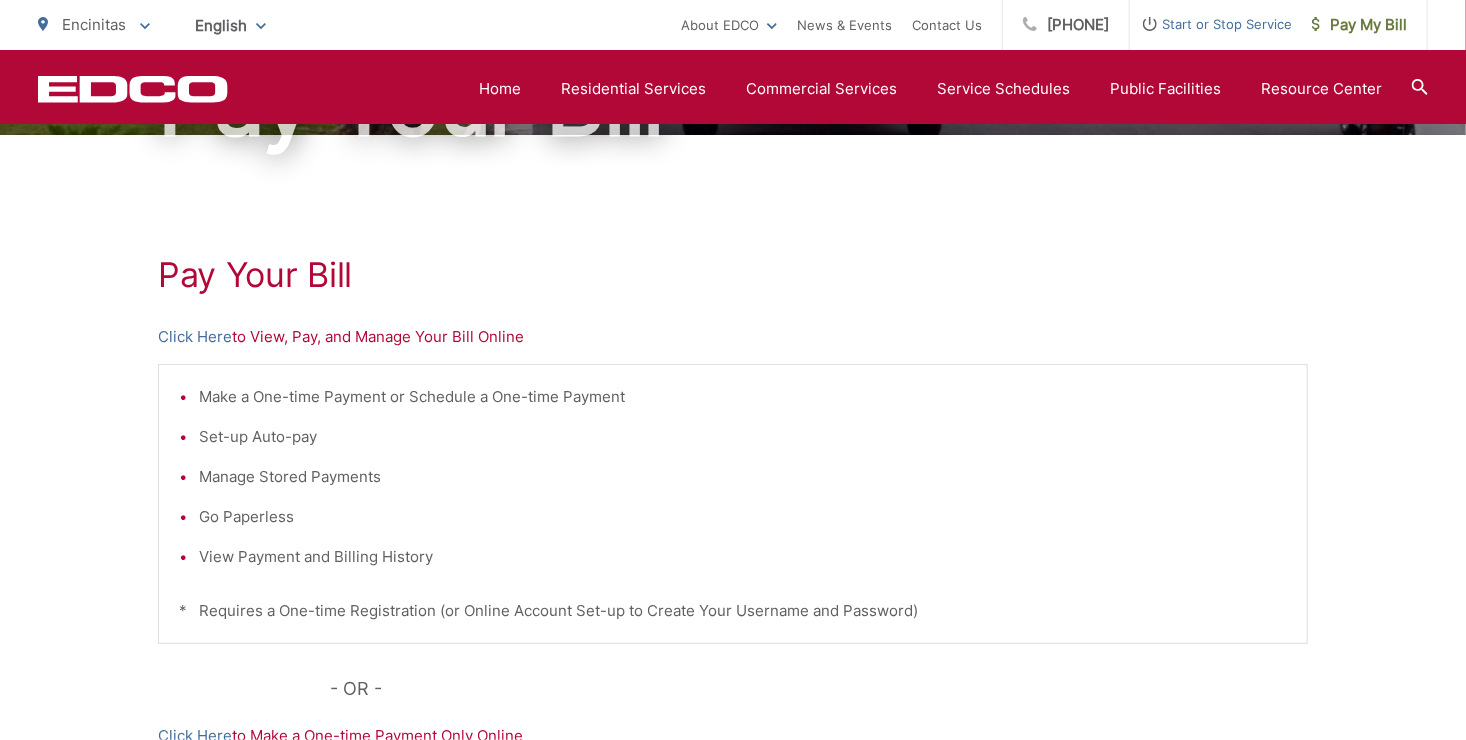 scroll, scrollTop: 181, scrollLeft: 0, axis: vertical 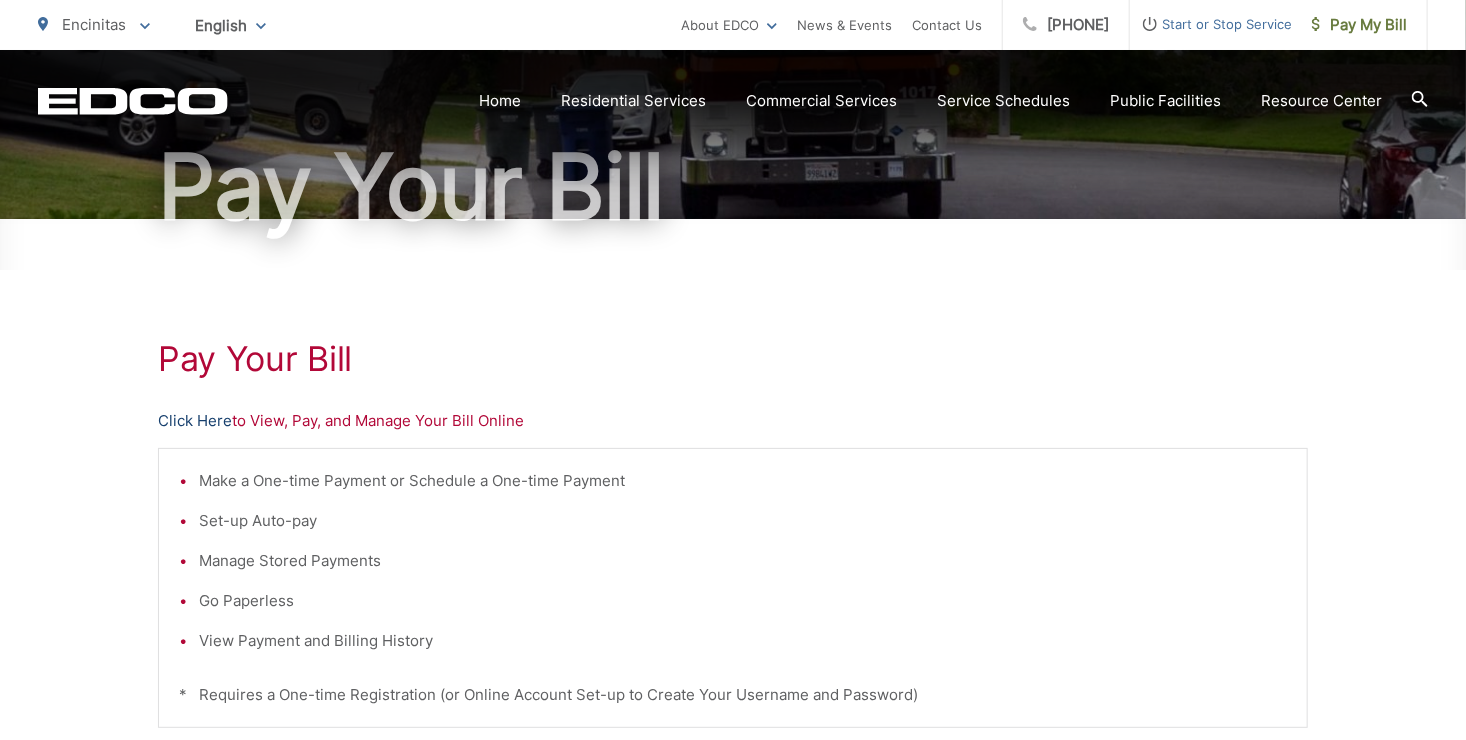 click on "Click Here" at bounding box center (195, 421) 